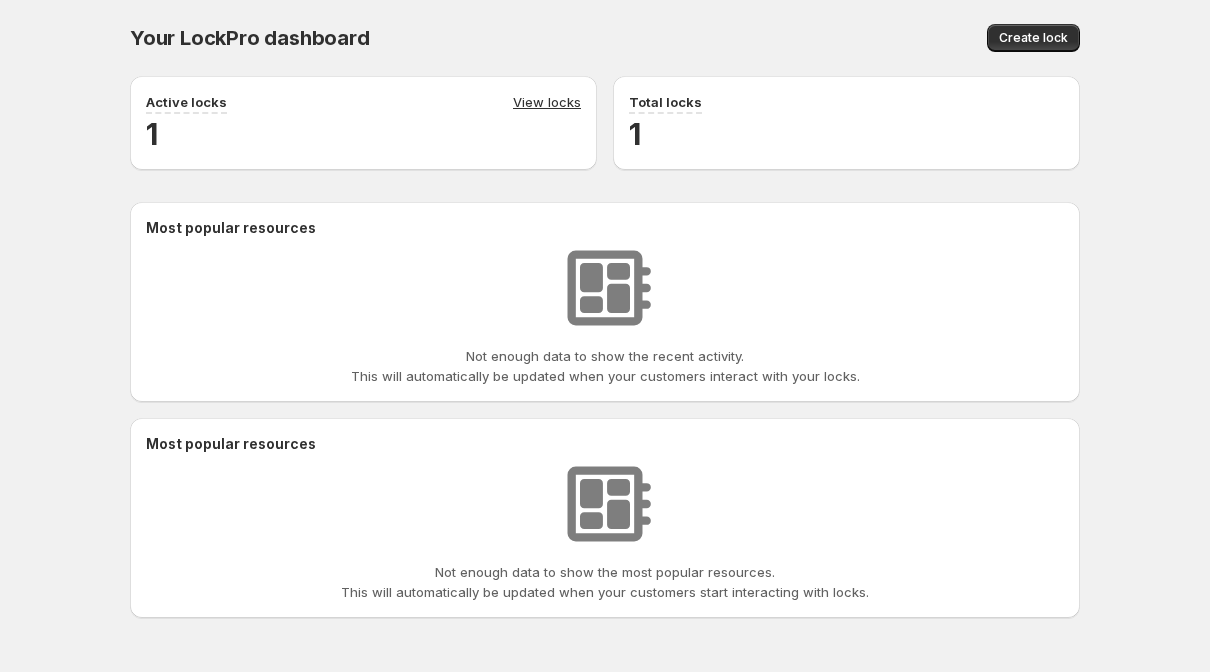 scroll, scrollTop: 0, scrollLeft: 0, axis: both 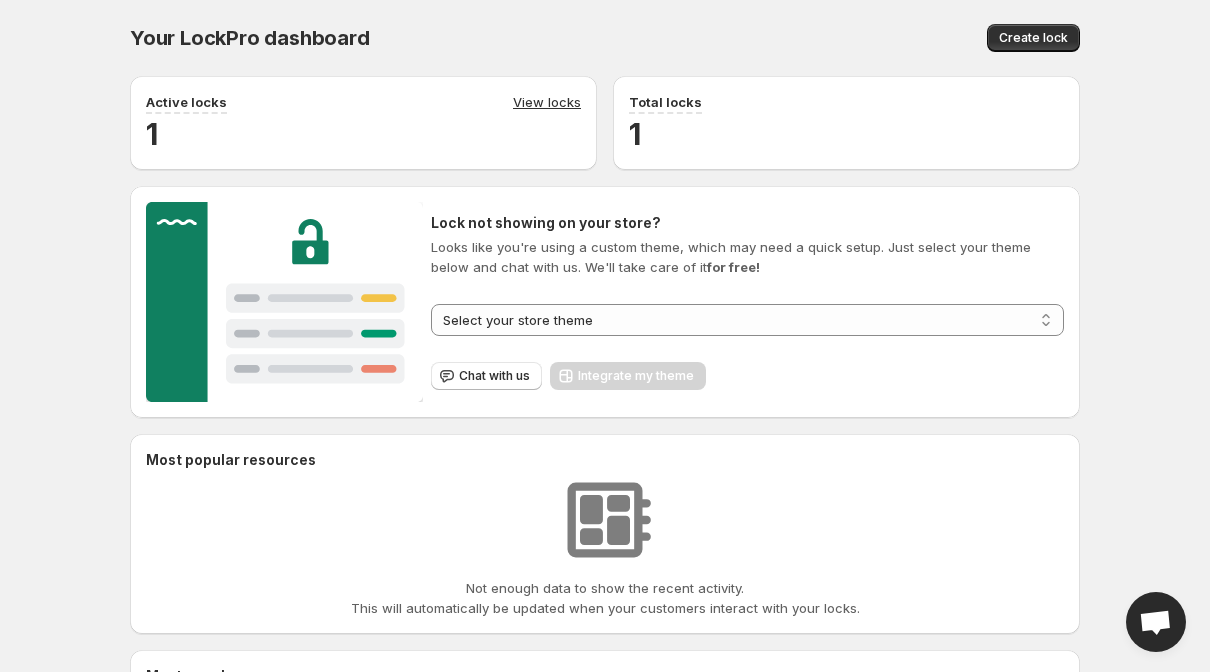 click on "View locks" at bounding box center [547, 103] 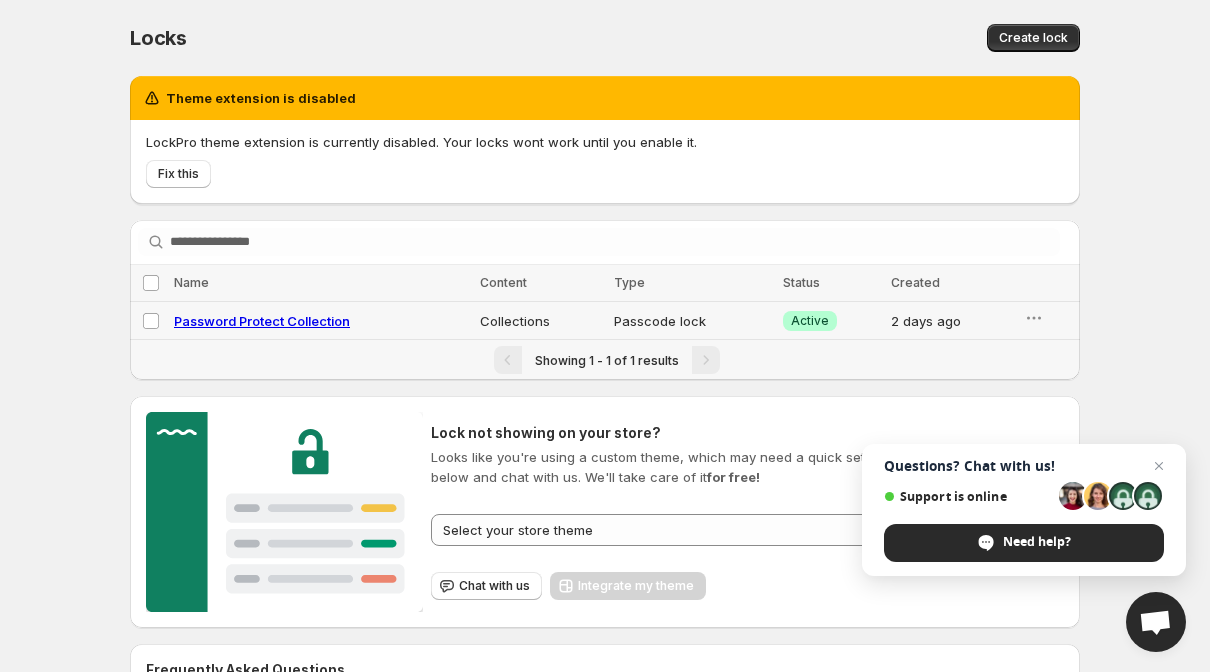 click on "Password Protect Collection" at bounding box center [262, 321] 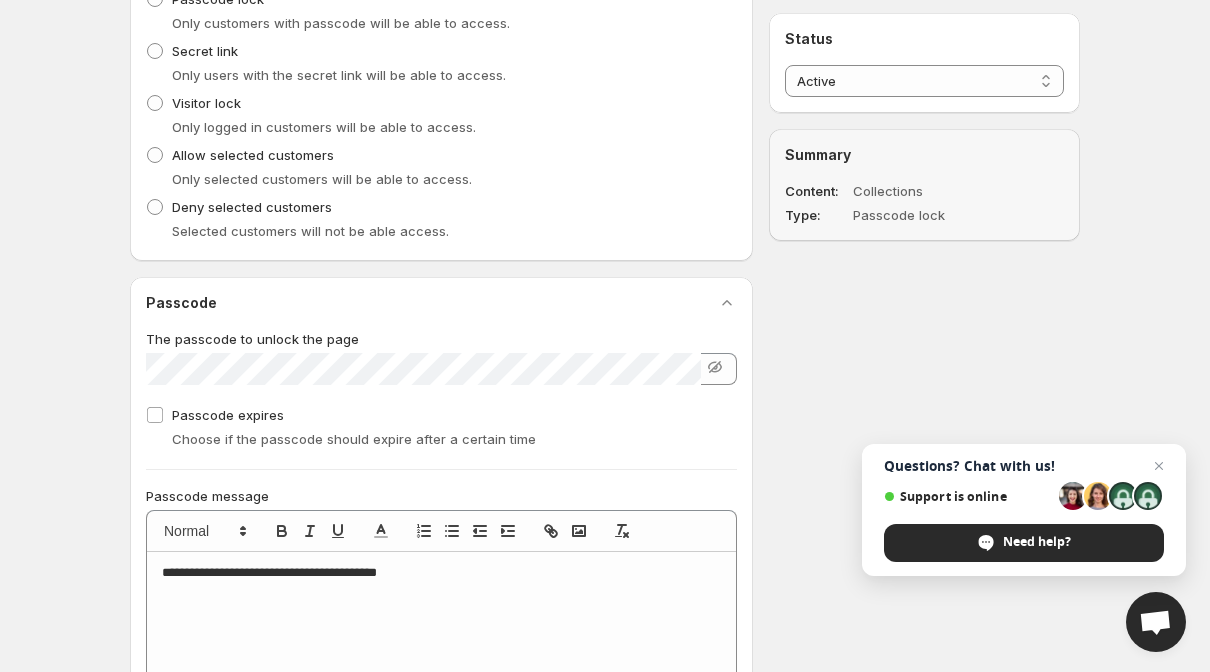 scroll, scrollTop: 721, scrollLeft: 0, axis: vertical 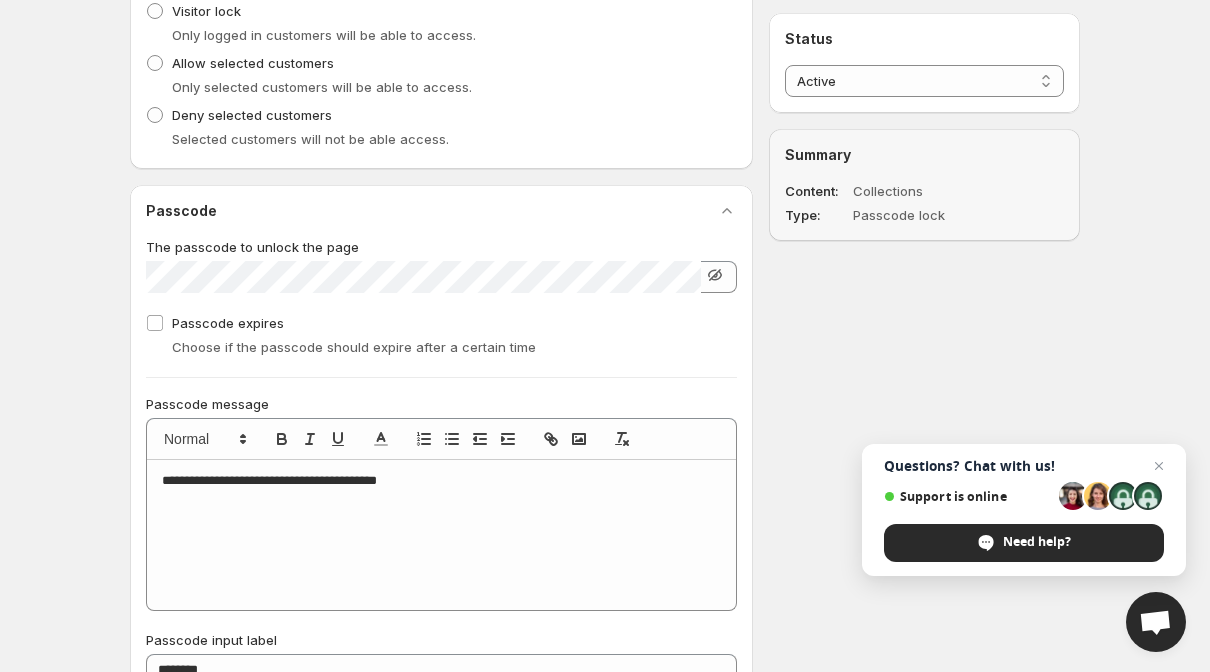 click 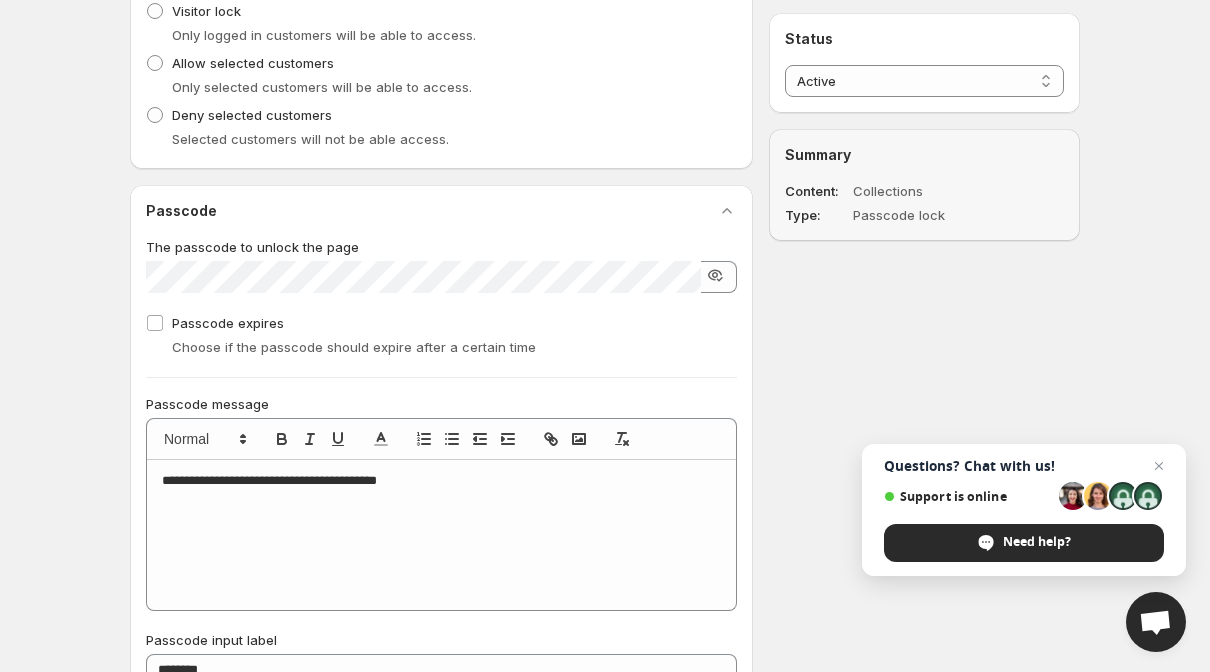 click 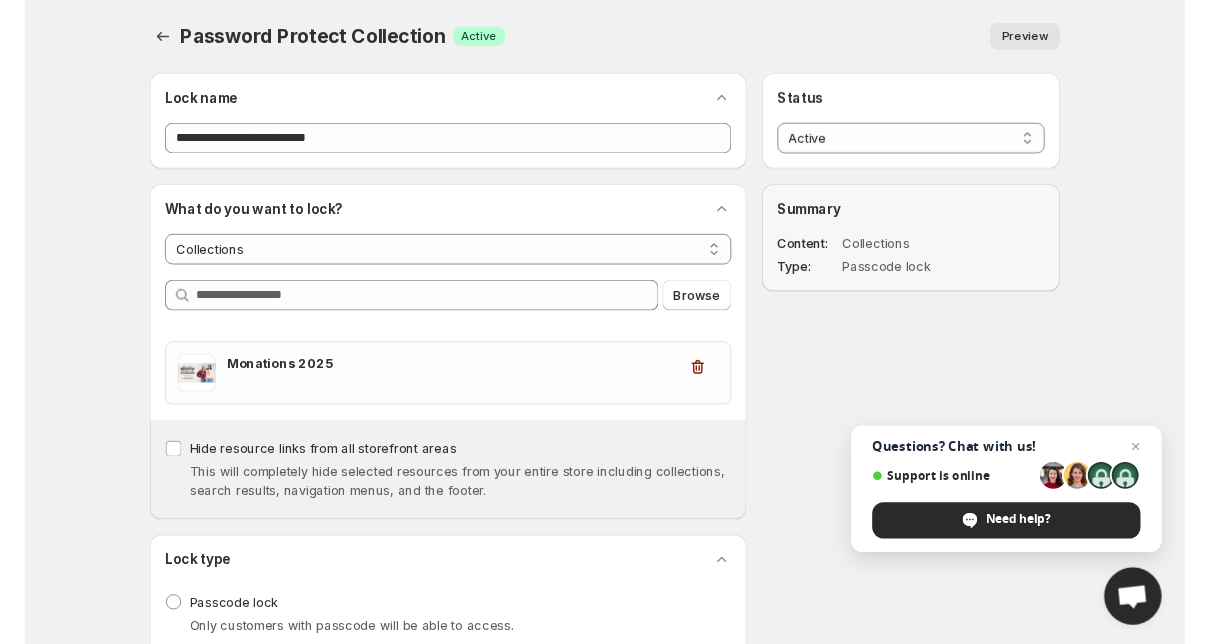 scroll, scrollTop: 0, scrollLeft: 0, axis: both 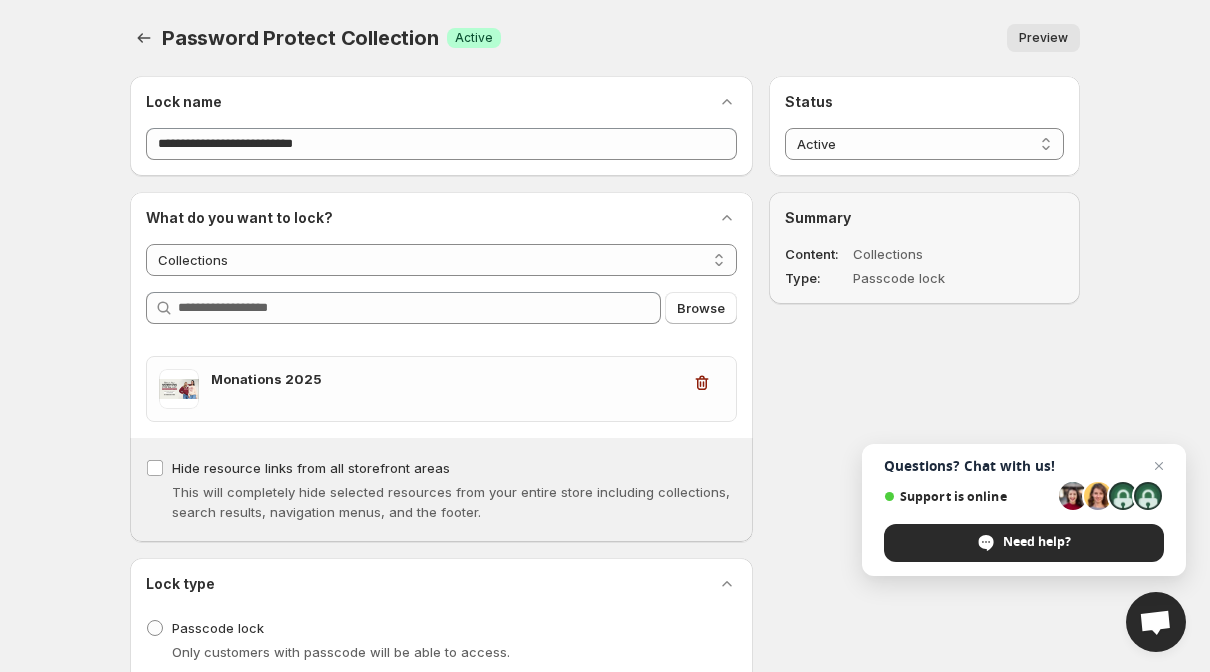 click on "Preview" at bounding box center (1043, 38) 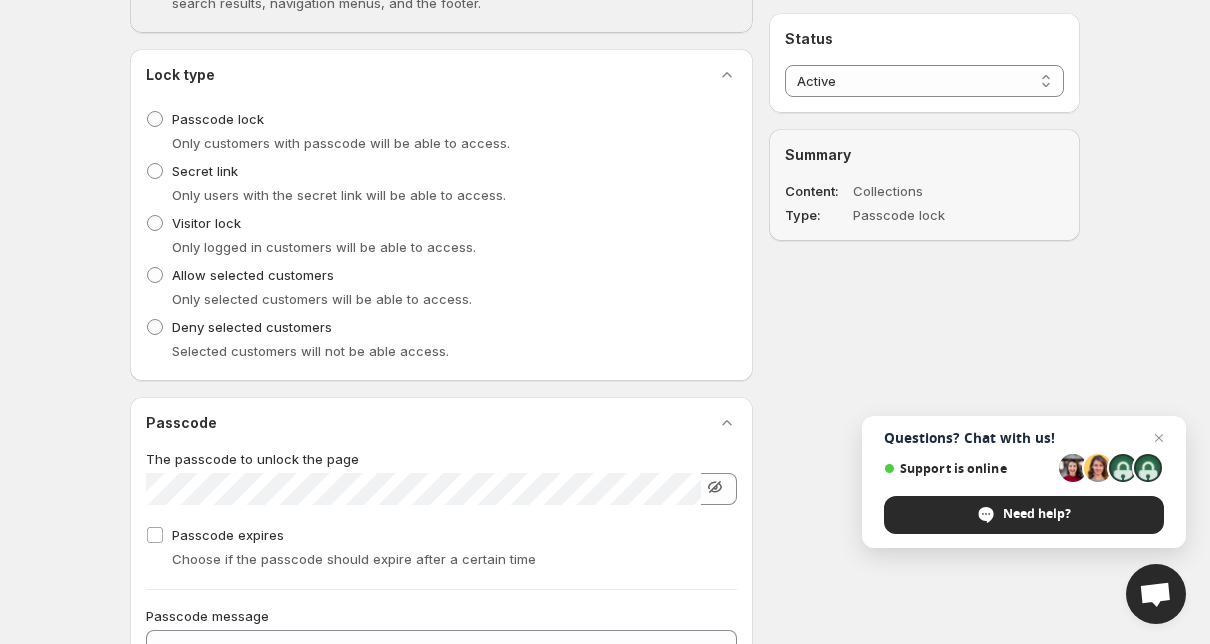 scroll, scrollTop: 511, scrollLeft: 0, axis: vertical 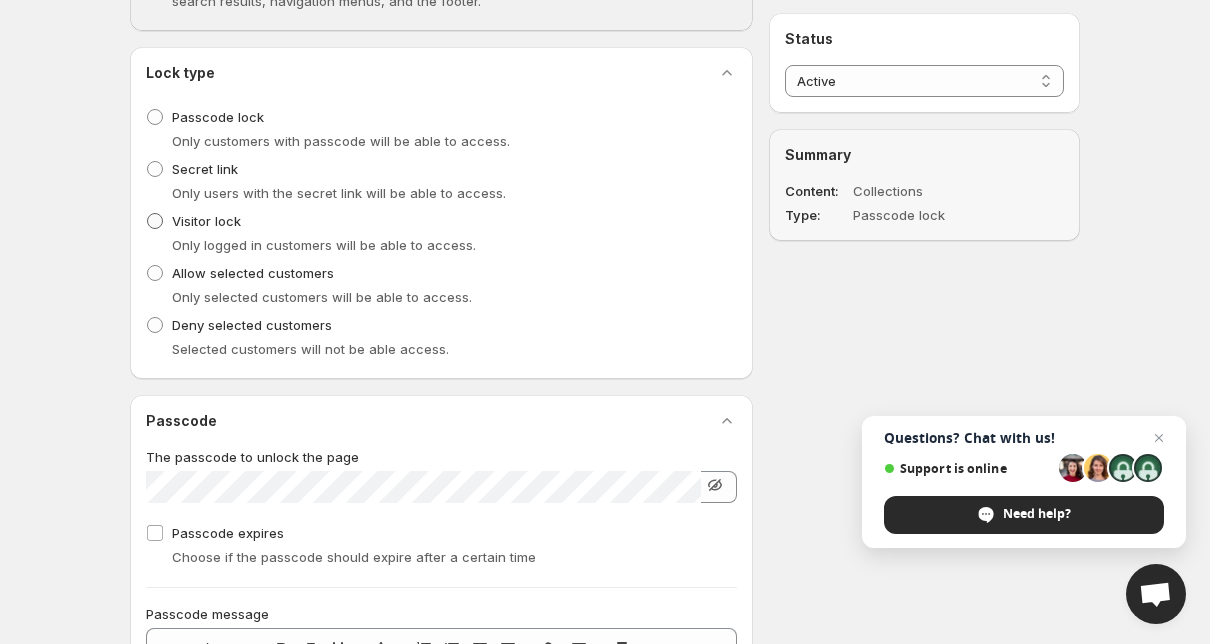 click at bounding box center (155, 221) 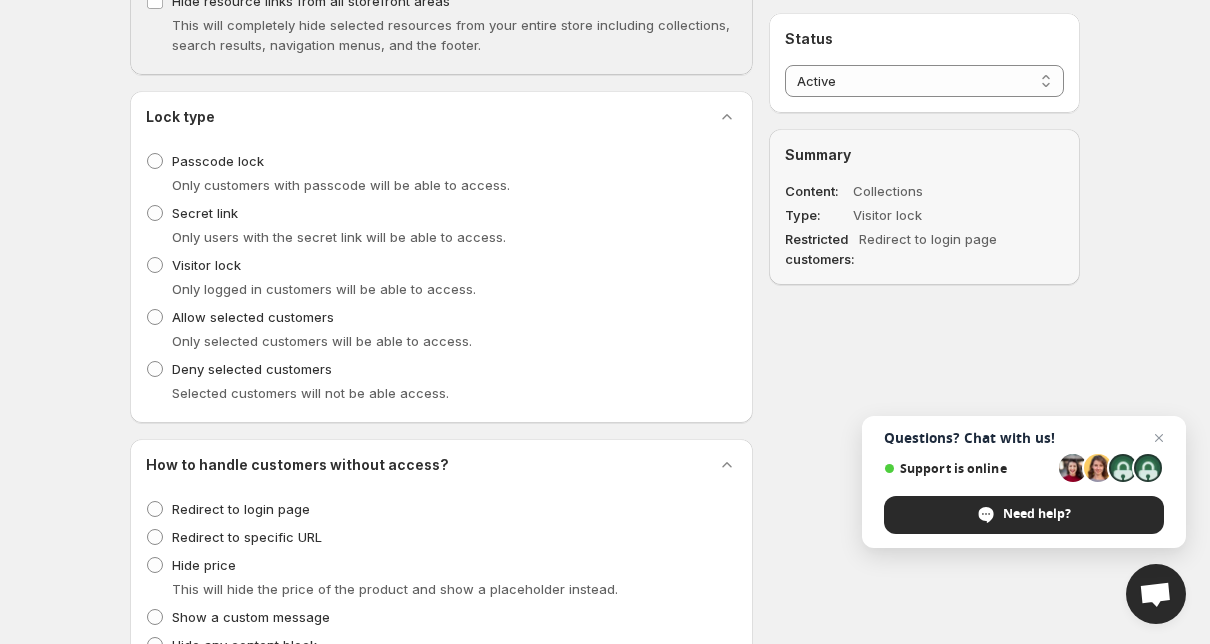 scroll, scrollTop: 442, scrollLeft: 0, axis: vertical 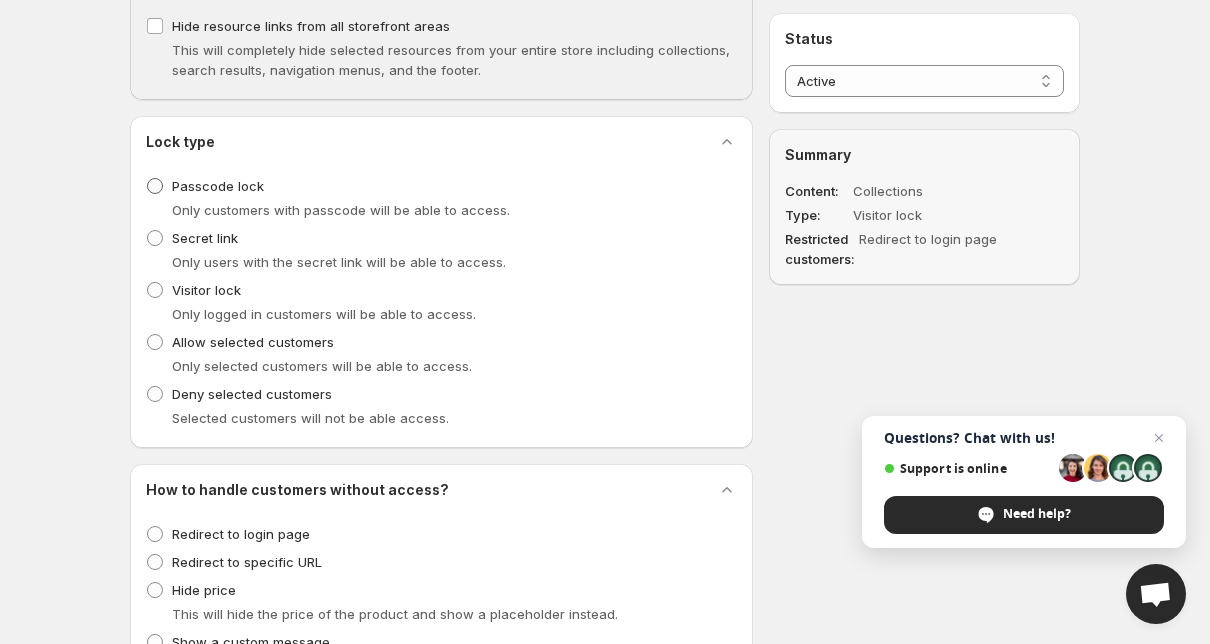 click at bounding box center [155, 186] 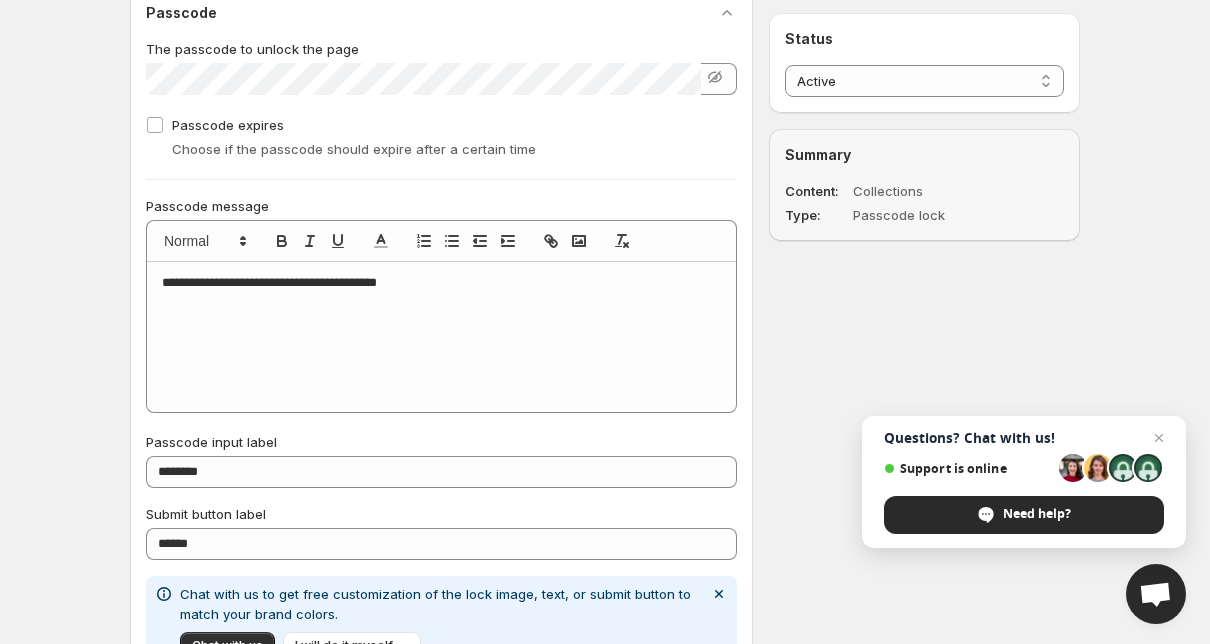 scroll, scrollTop: 924, scrollLeft: 0, axis: vertical 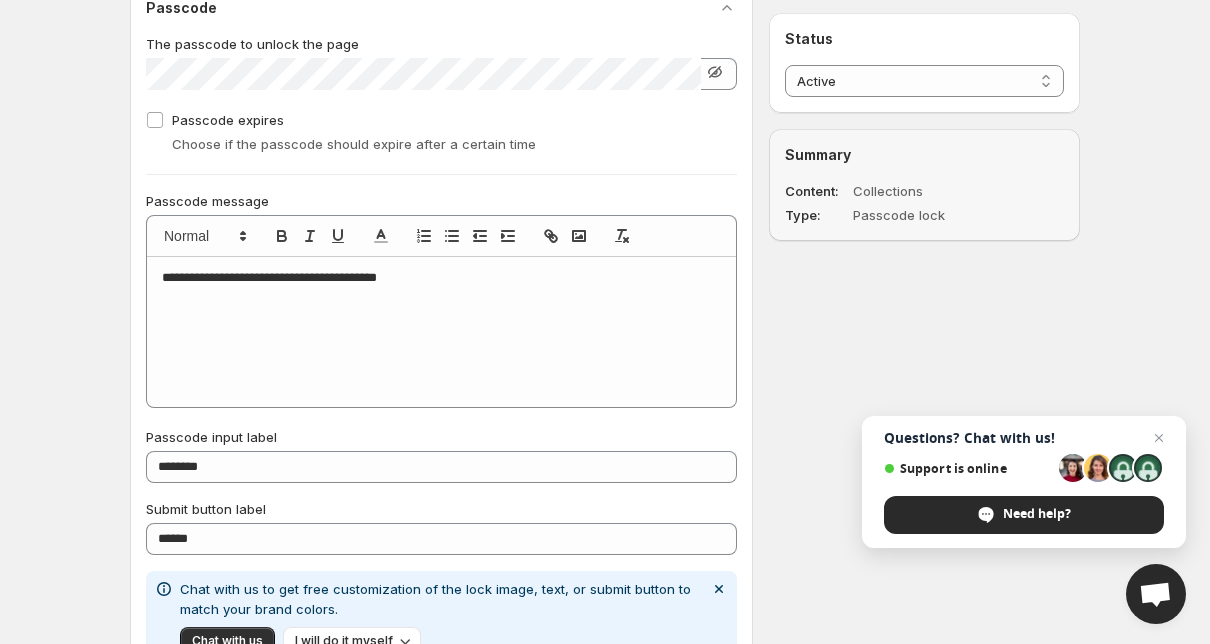 click 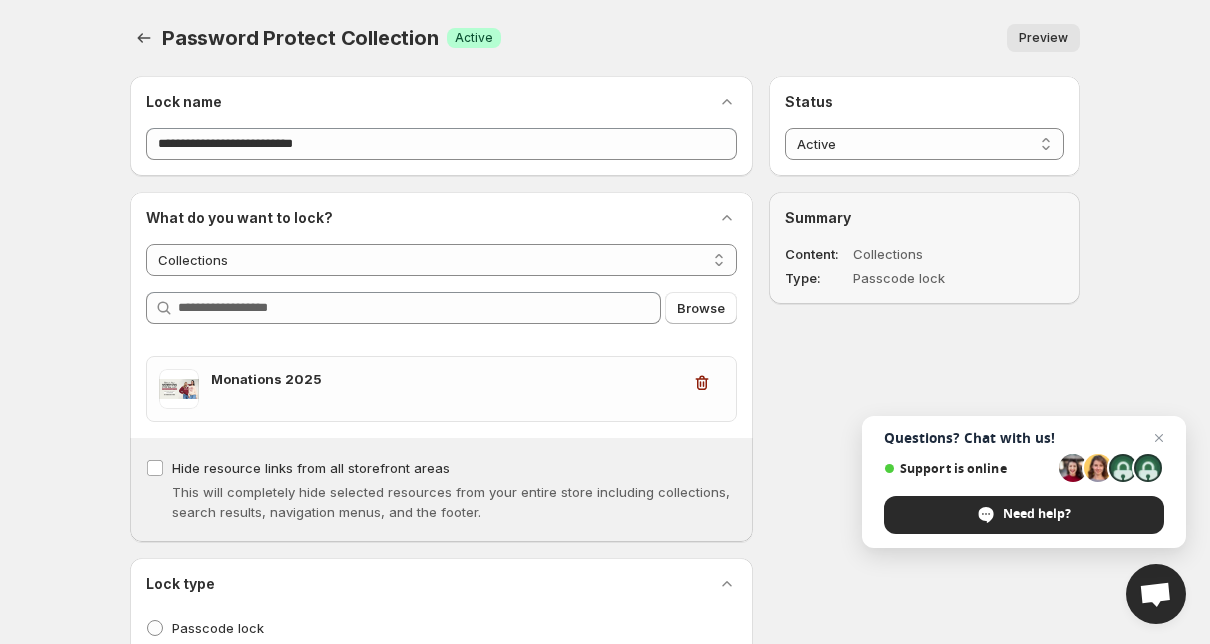 scroll, scrollTop: 0, scrollLeft: 0, axis: both 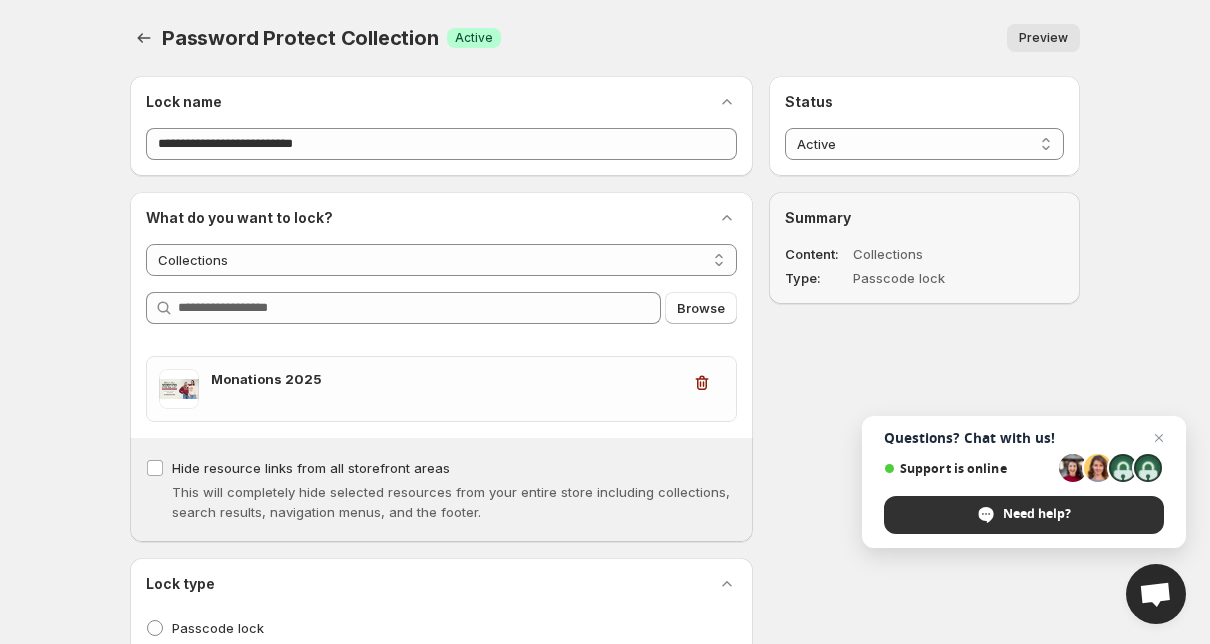 click on "Need help?" at bounding box center [1024, 515] 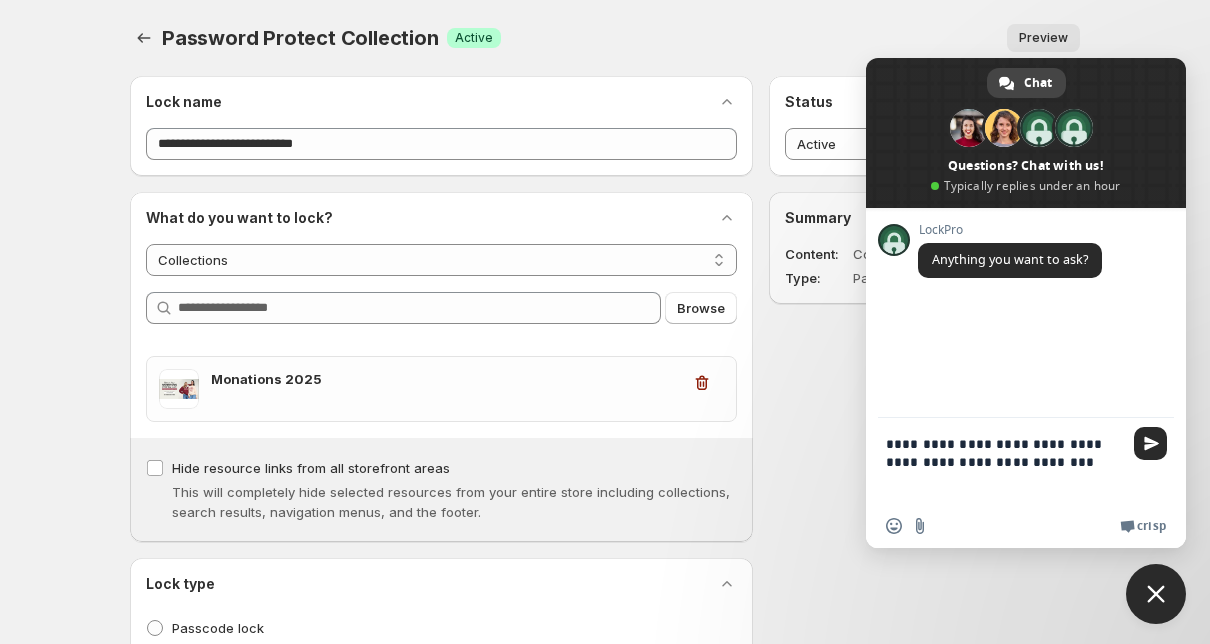 type on "**********" 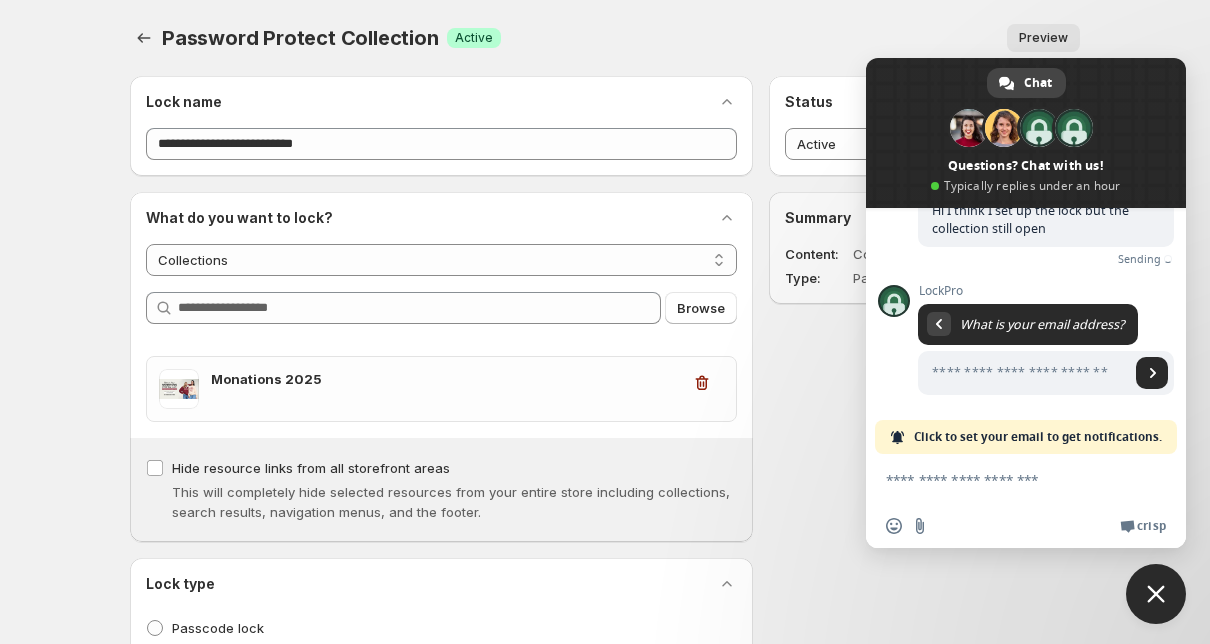 scroll, scrollTop: 112, scrollLeft: 0, axis: vertical 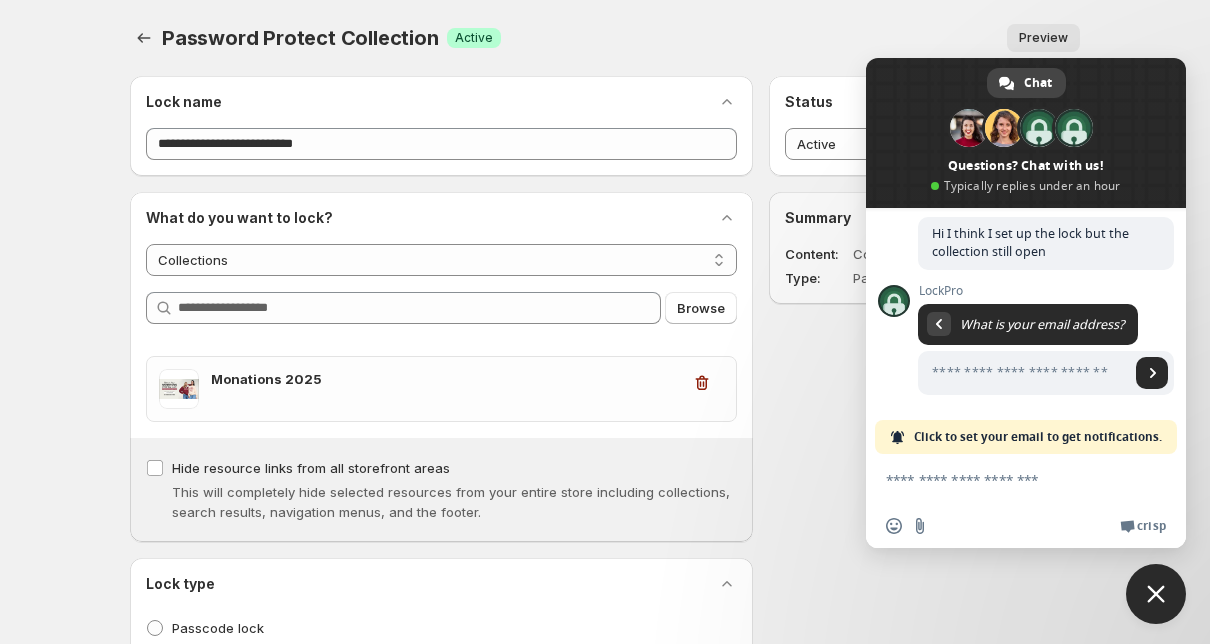 type on "**********" 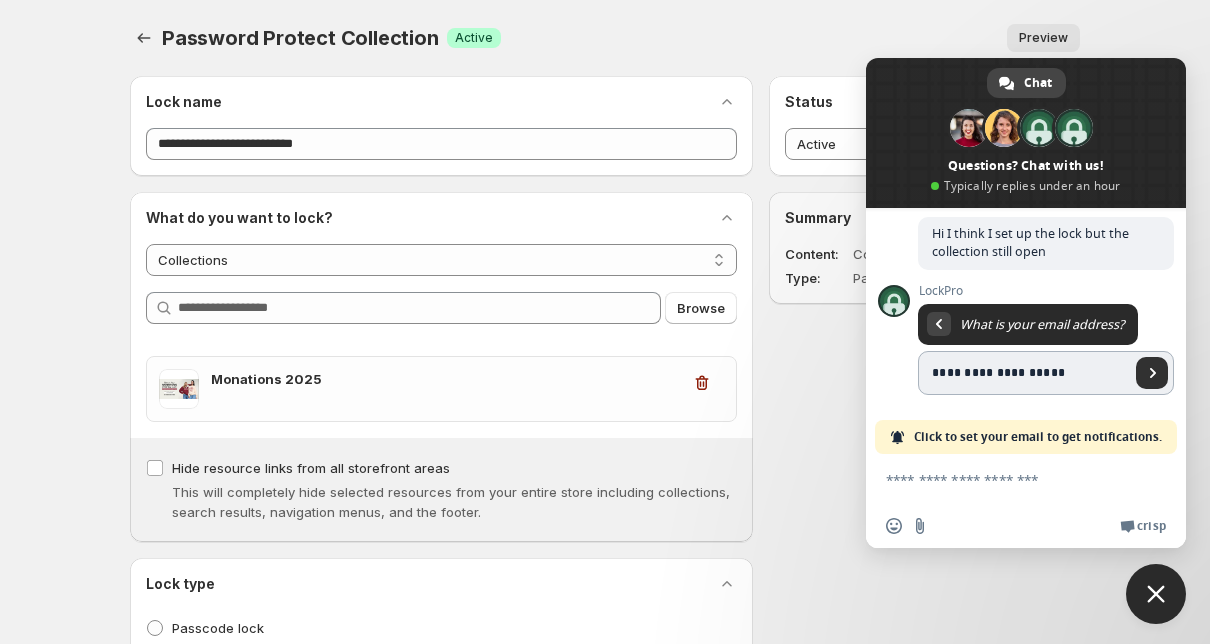click at bounding box center [1152, 373] 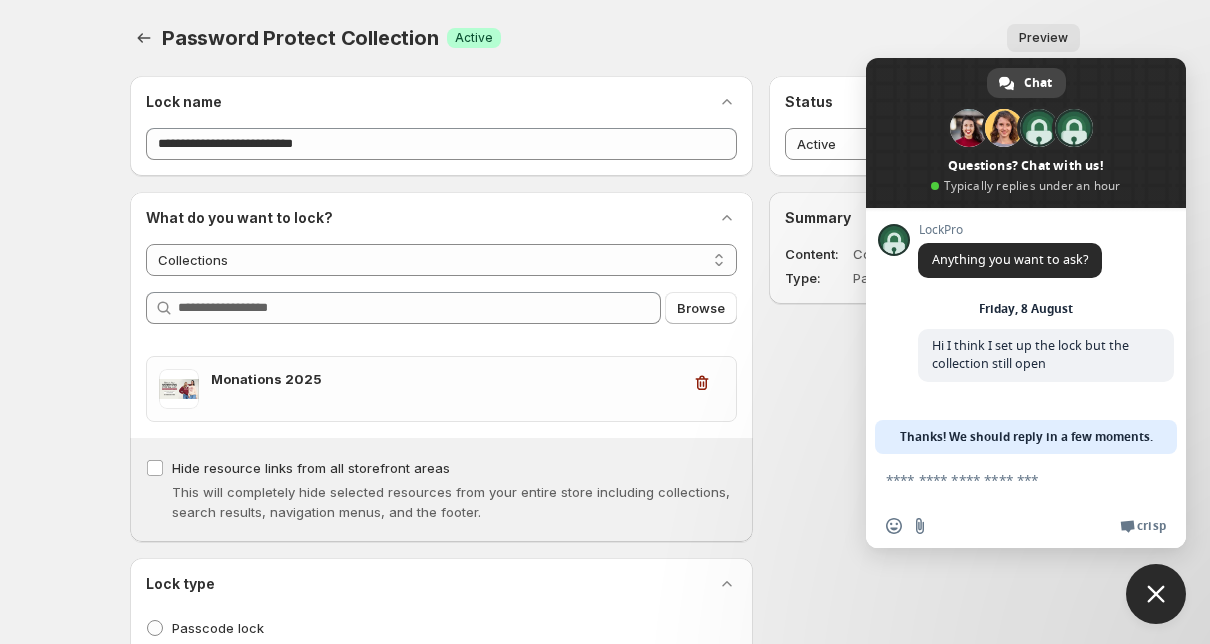 scroll, scrollTop: 0, scrollLeft: 0, axis: both 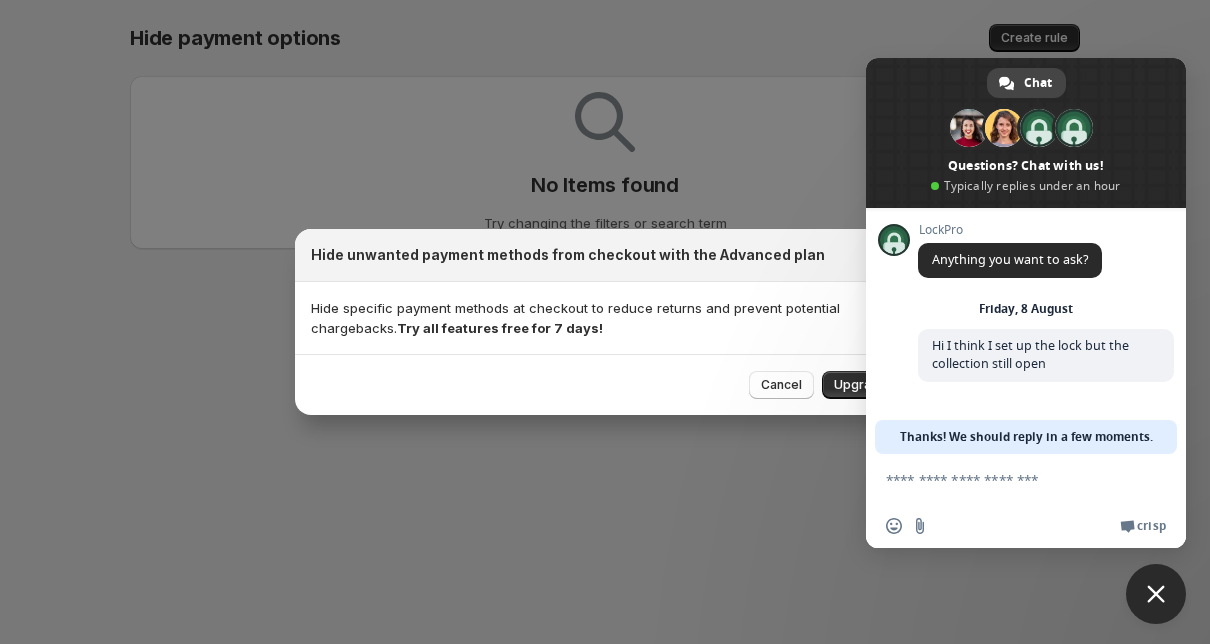 select on "******" 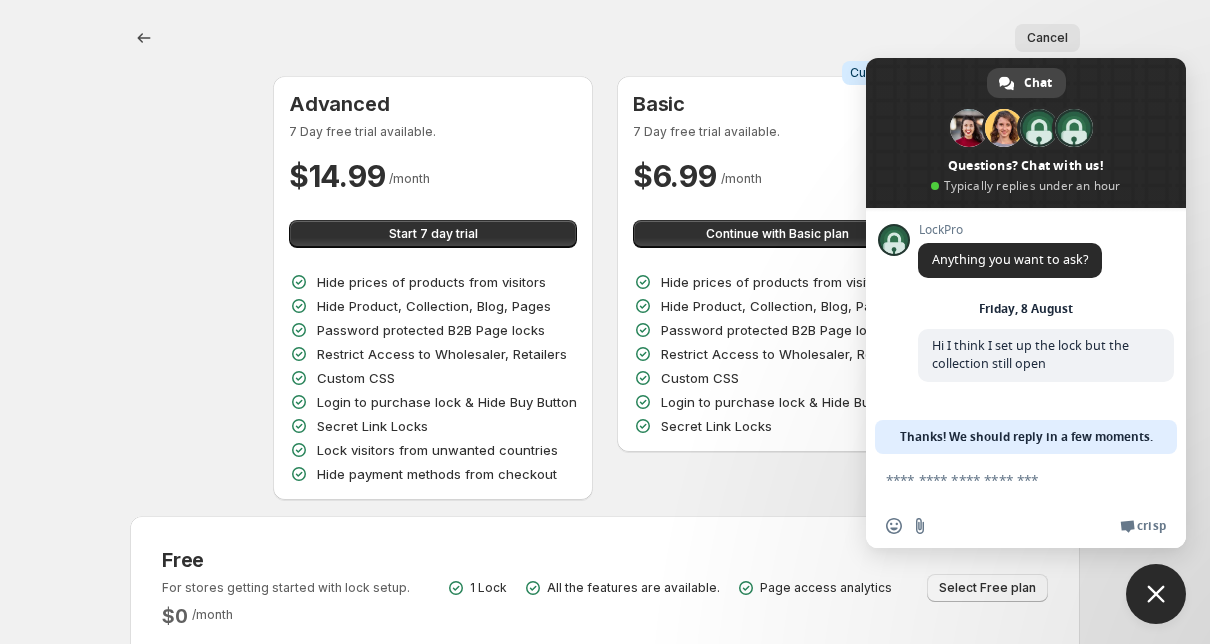 scroll, scrollTop: 0, scrollLeft: 0, axis: both 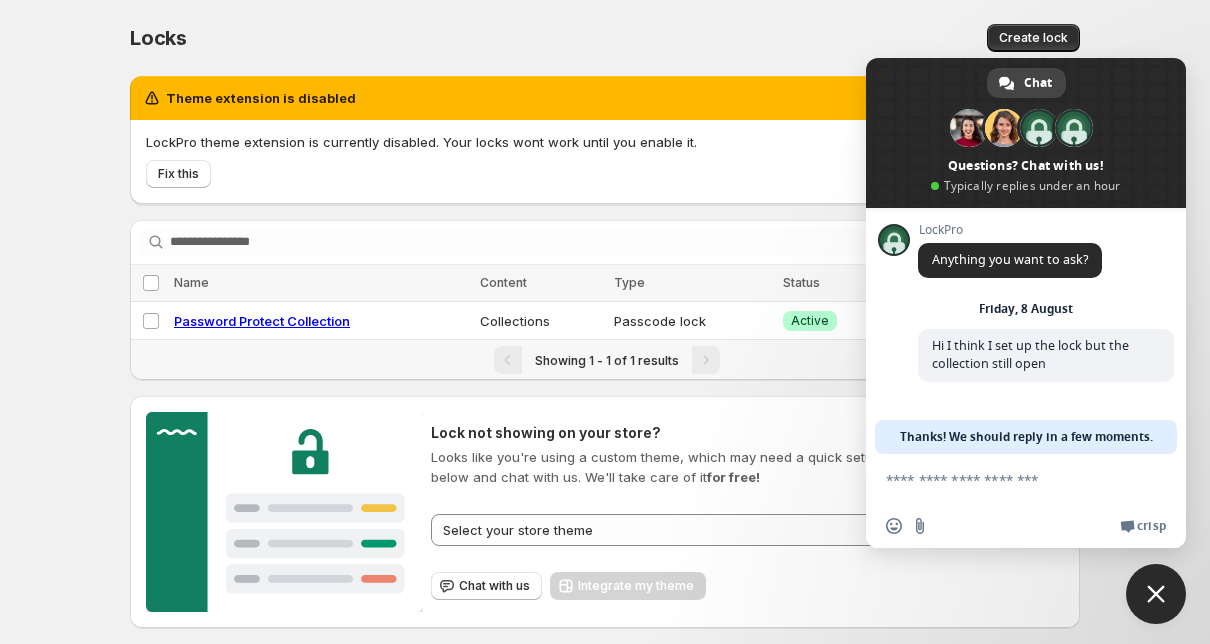 click at bounding box center [1156, 594] 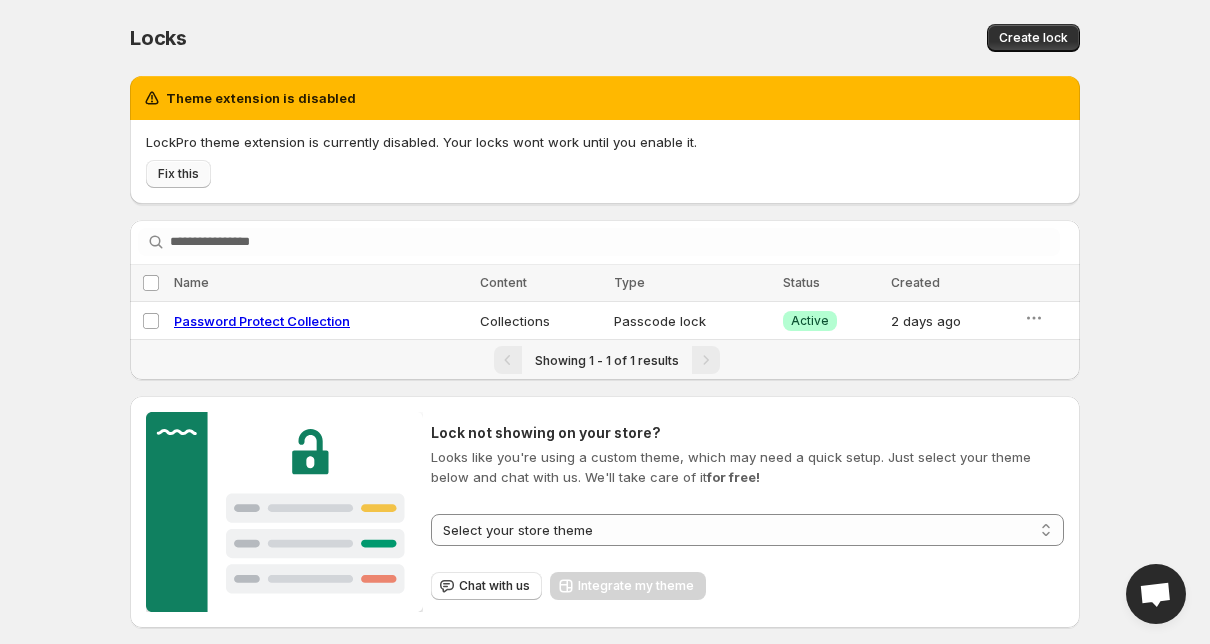click on "Fix this" at bounding box center (178, 174) 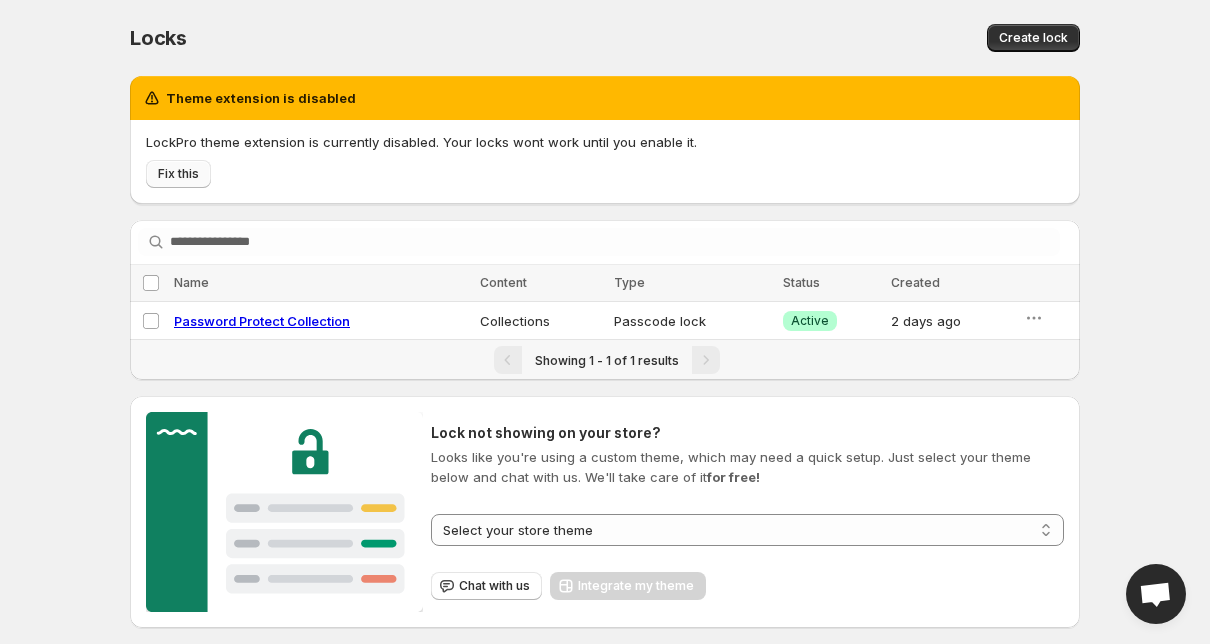 click on "Fix this" at bounding box center [178, 174] 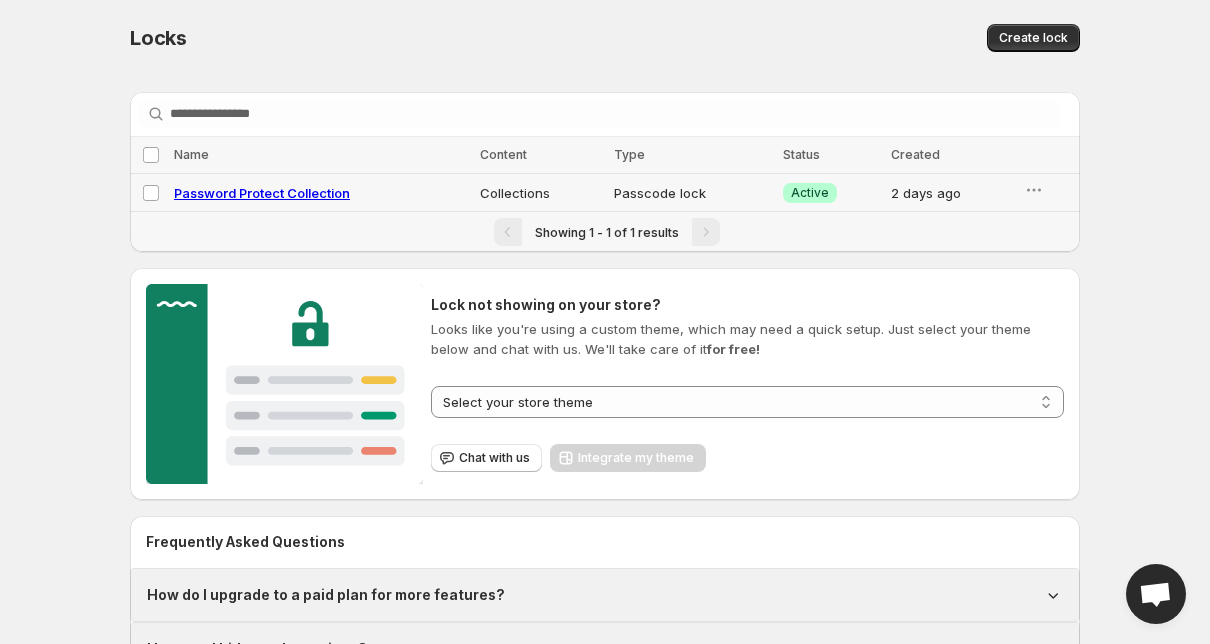 click on "Password Protect Collection" at bounding box center [262, 193] 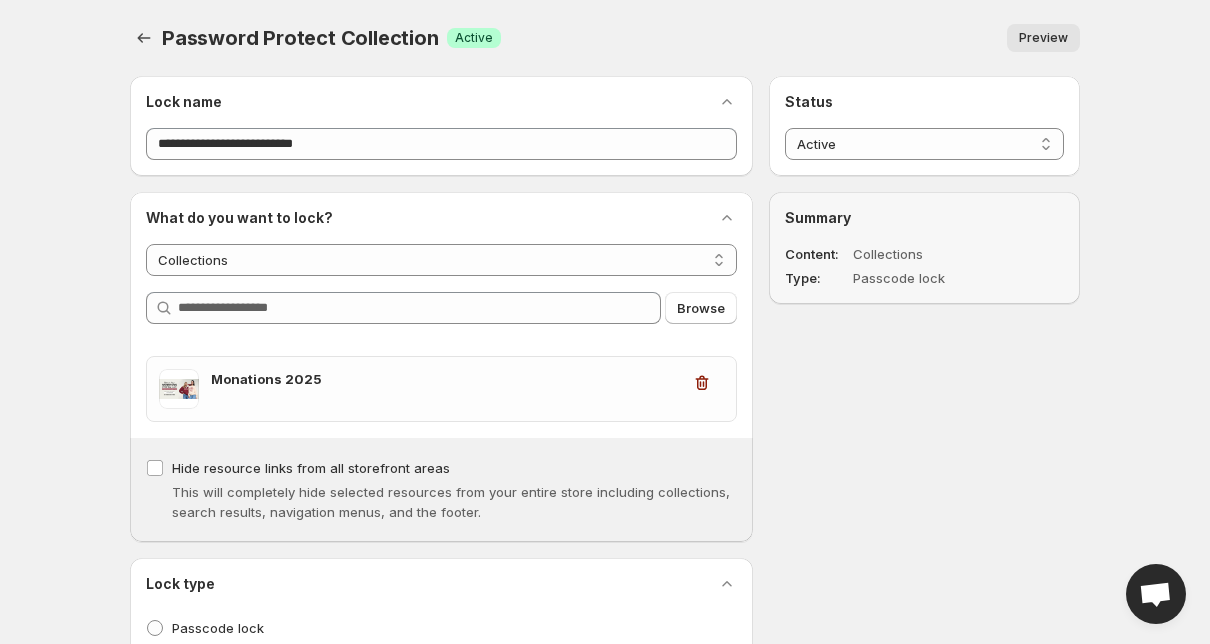click on "Preview" at bounding box center [1043, 38] 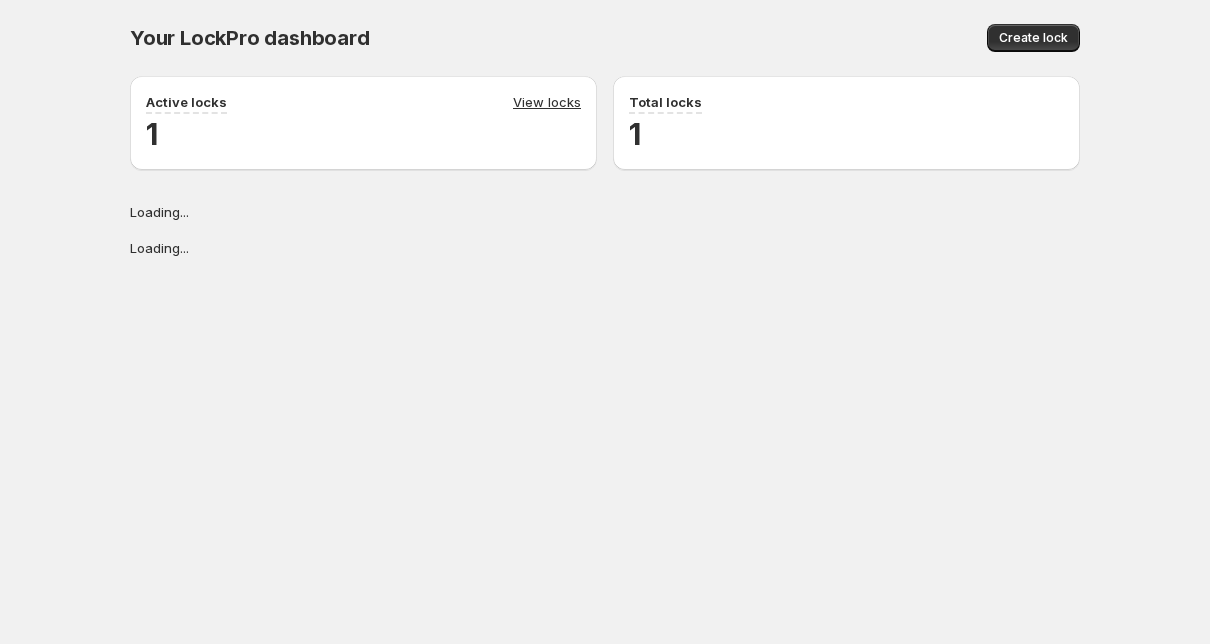 scroll, scrollTop: 0, scrollLeft: 0, axis: both 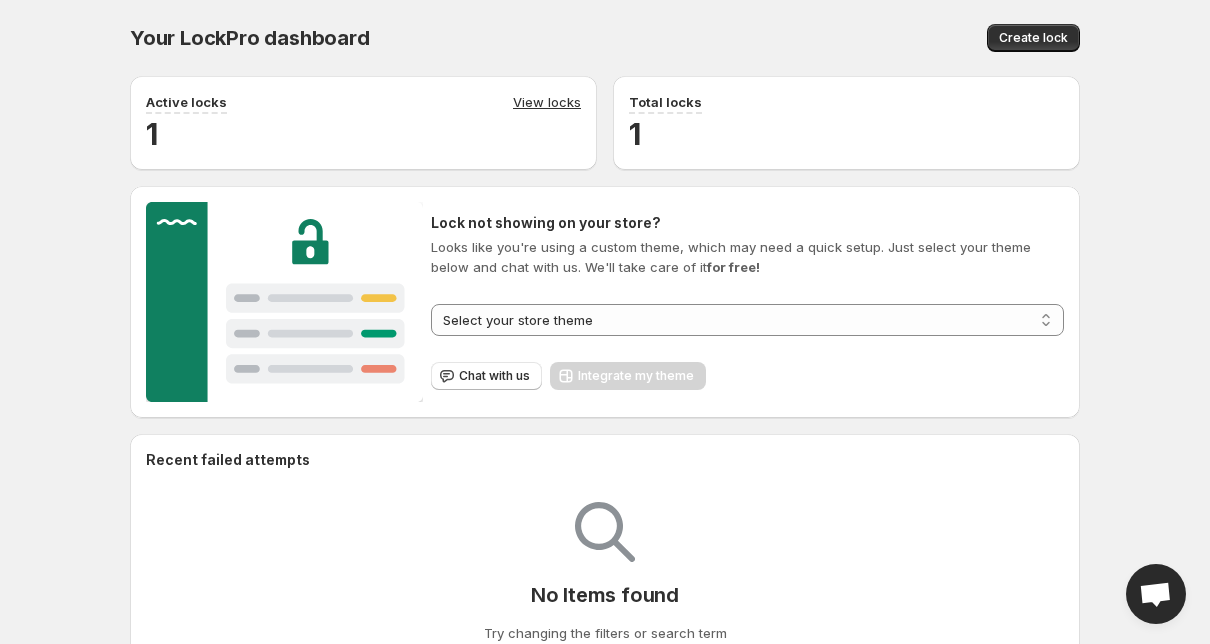click on "Active locks View locks 1" at bounding box center (363, 123) 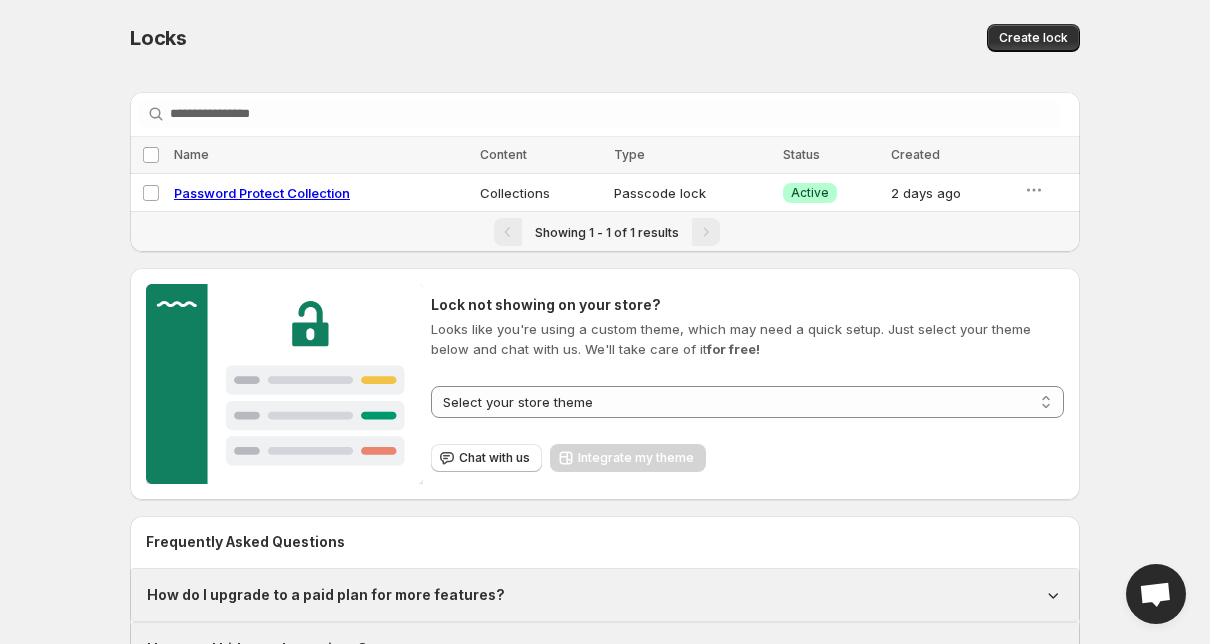 scroll, scrollTop: 0, scrollLeft: 0, axis: both 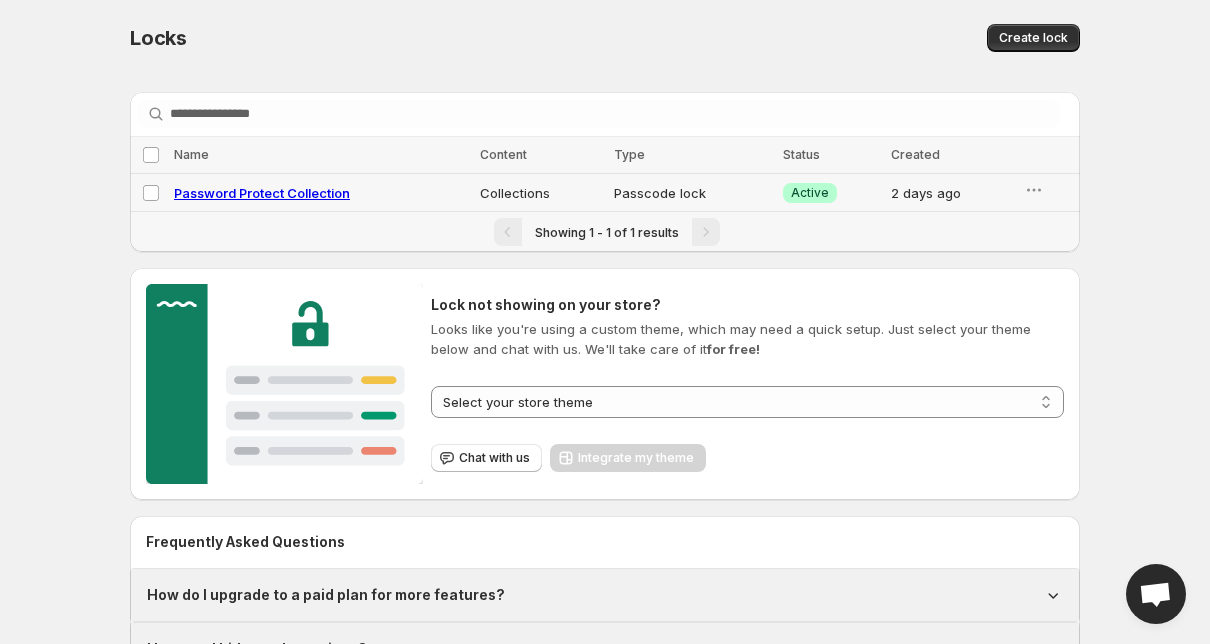 click on "Password Protect Collection" at bounding box center (262, 193) 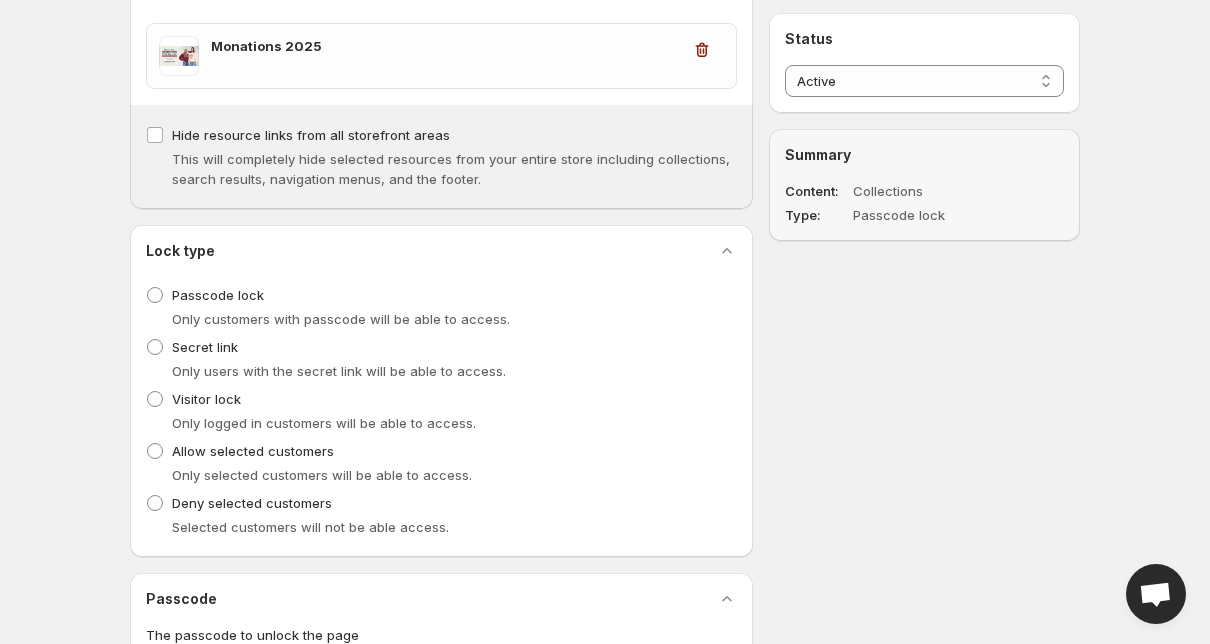 scroll, scrollTop: 327, scrollLeft: 0, axis: vertical 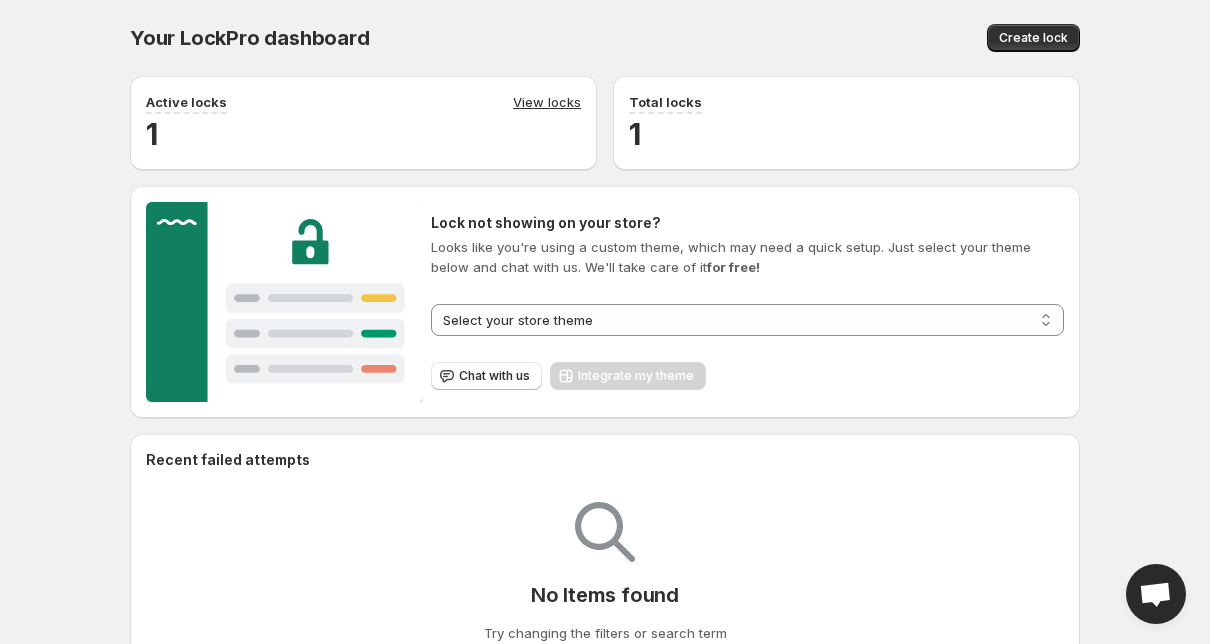 click on "View locks" at bounding box center (547, 103) 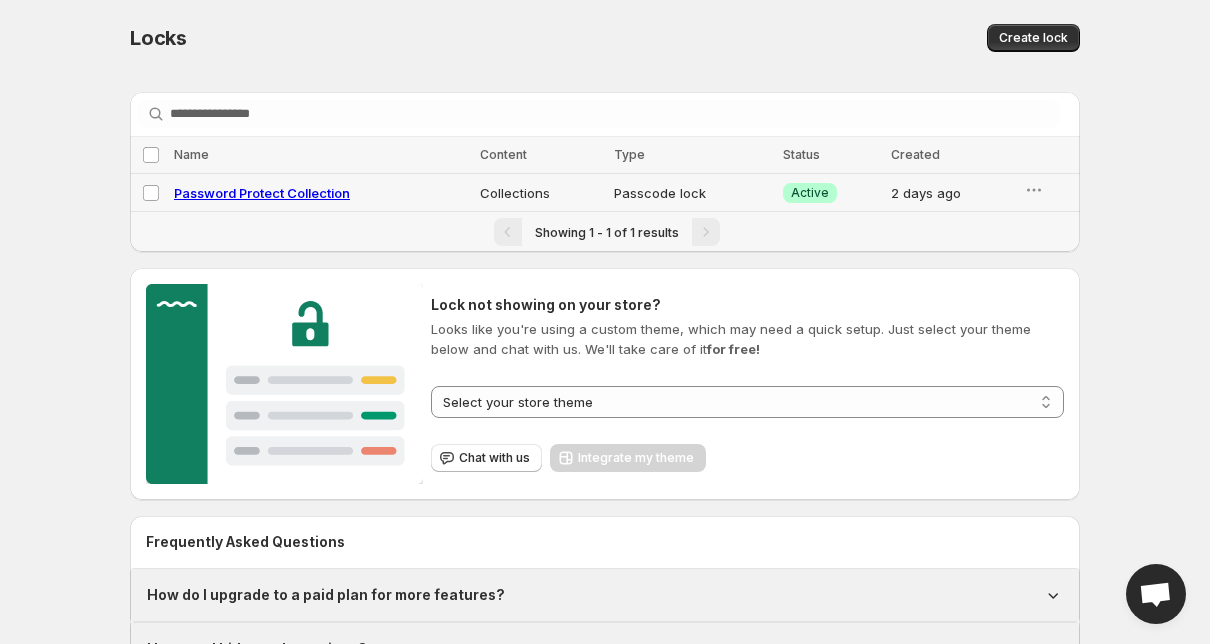 click on "Password Protect Collection" at bounding box center (321, 193) 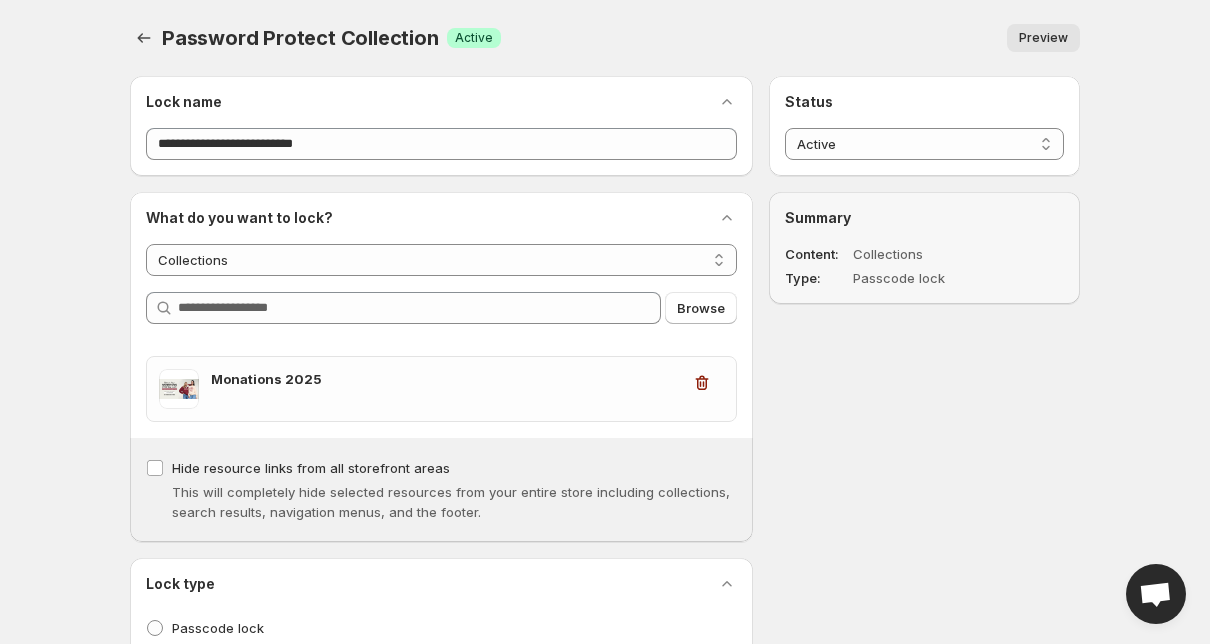 scroll, scrollTop: 0, scrollLeft: 0, axis: both 